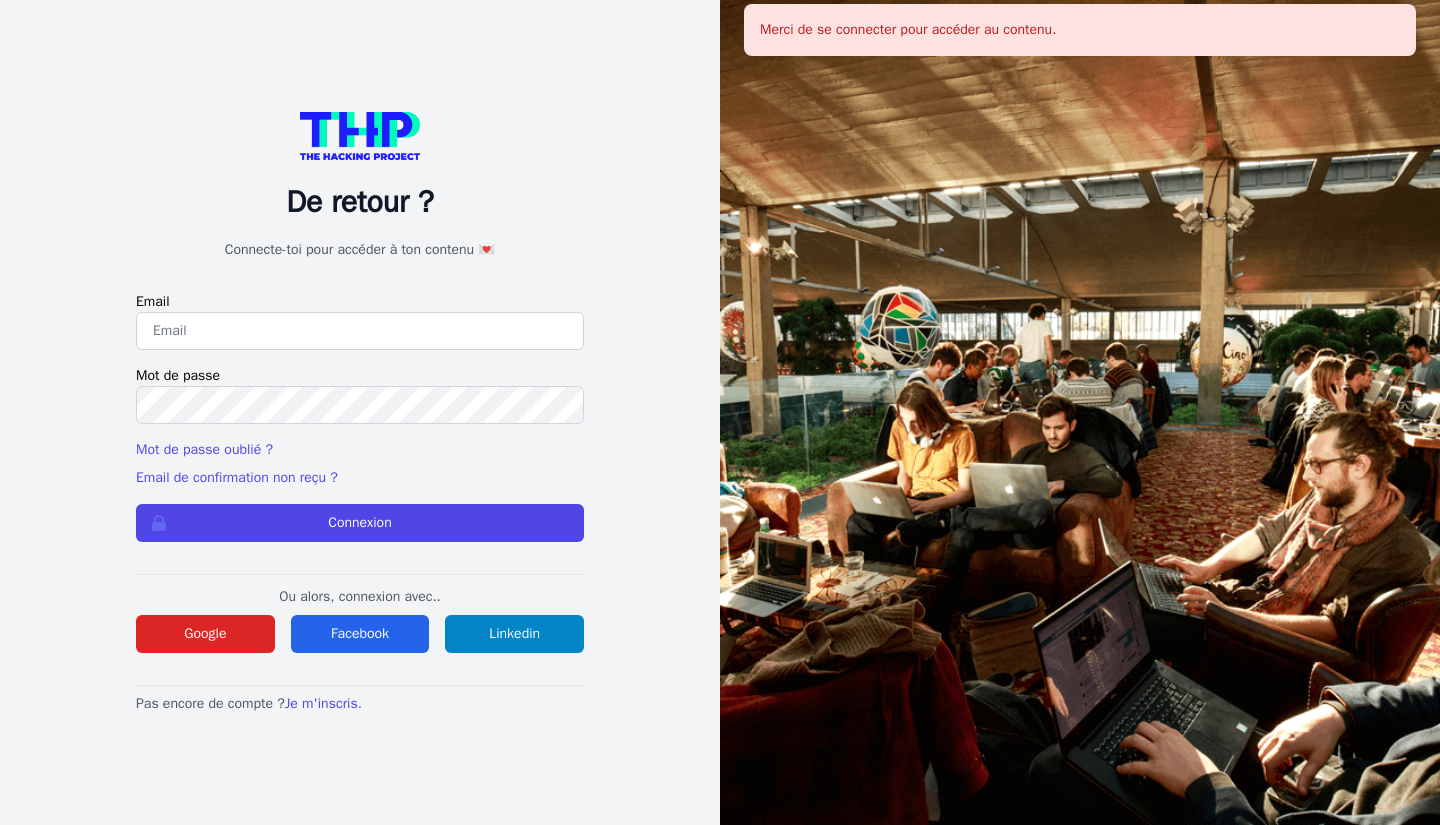 scroll, scrollTop: 0, scrollLeft: 0, axis: both 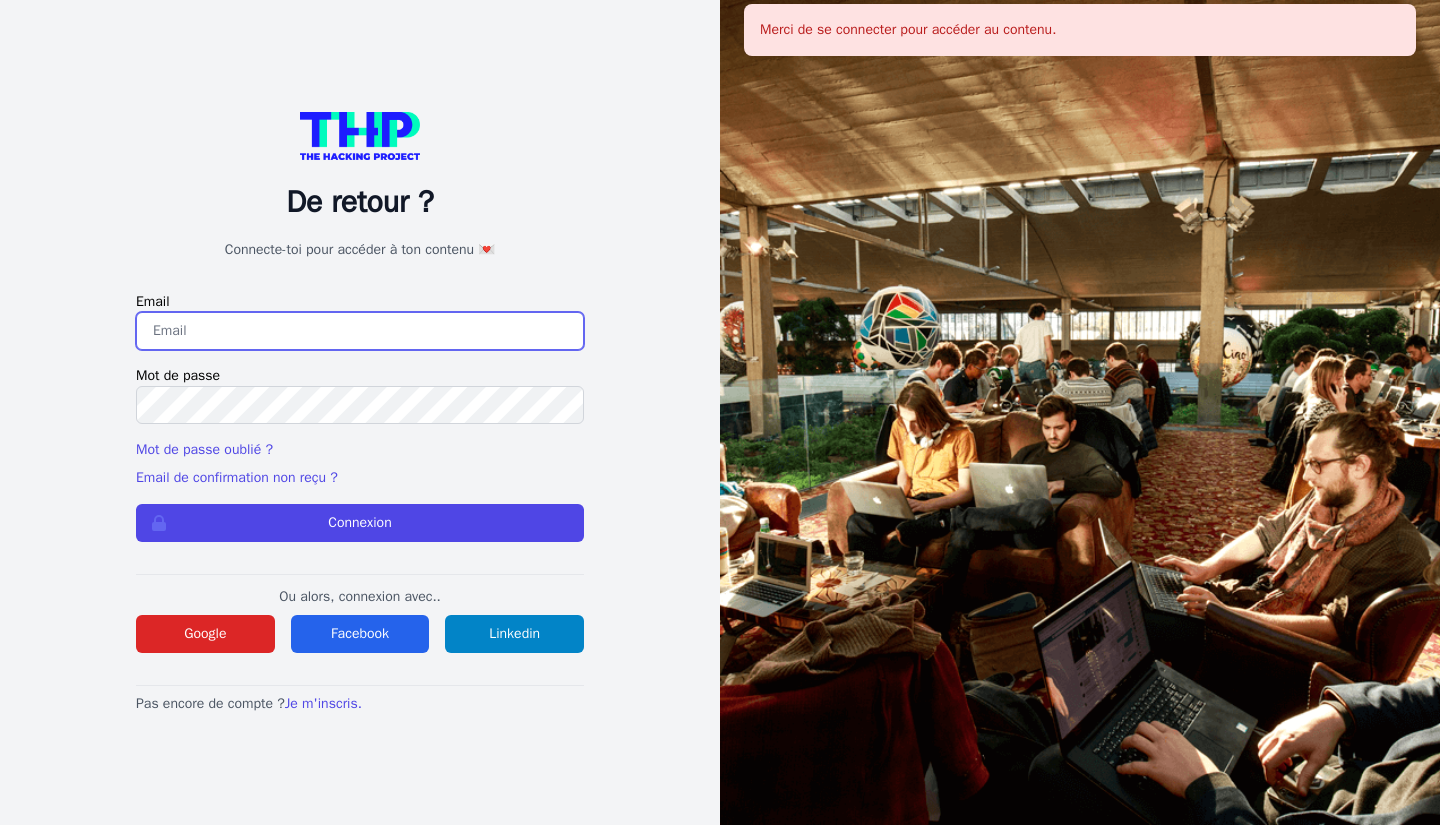 type on "mj.micheljade@gmail.com" 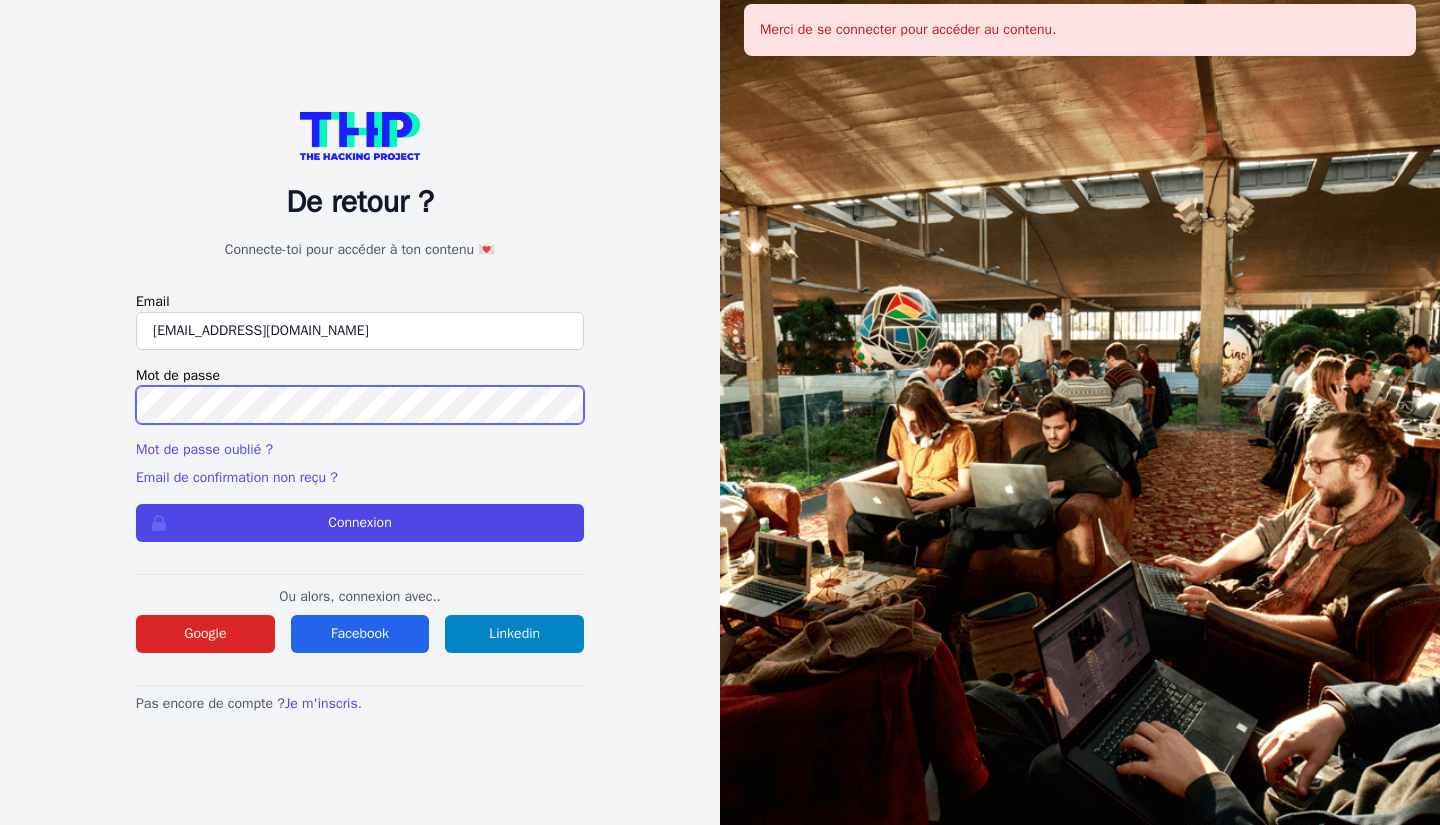 click on "Connexion" at bounding box center (360, 523) 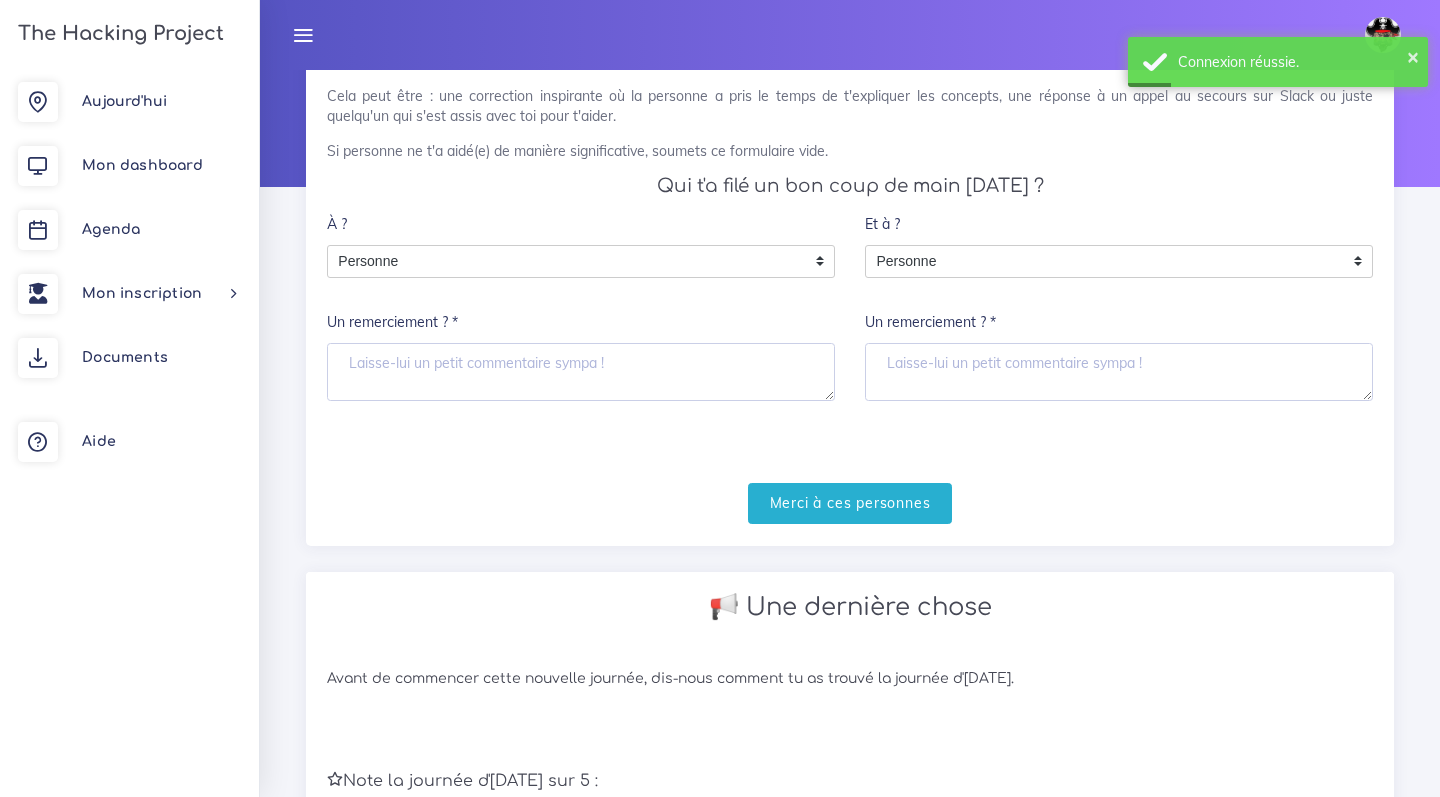 scroll, scrollTop: 205, scrollLeft: 0, axis: vertical 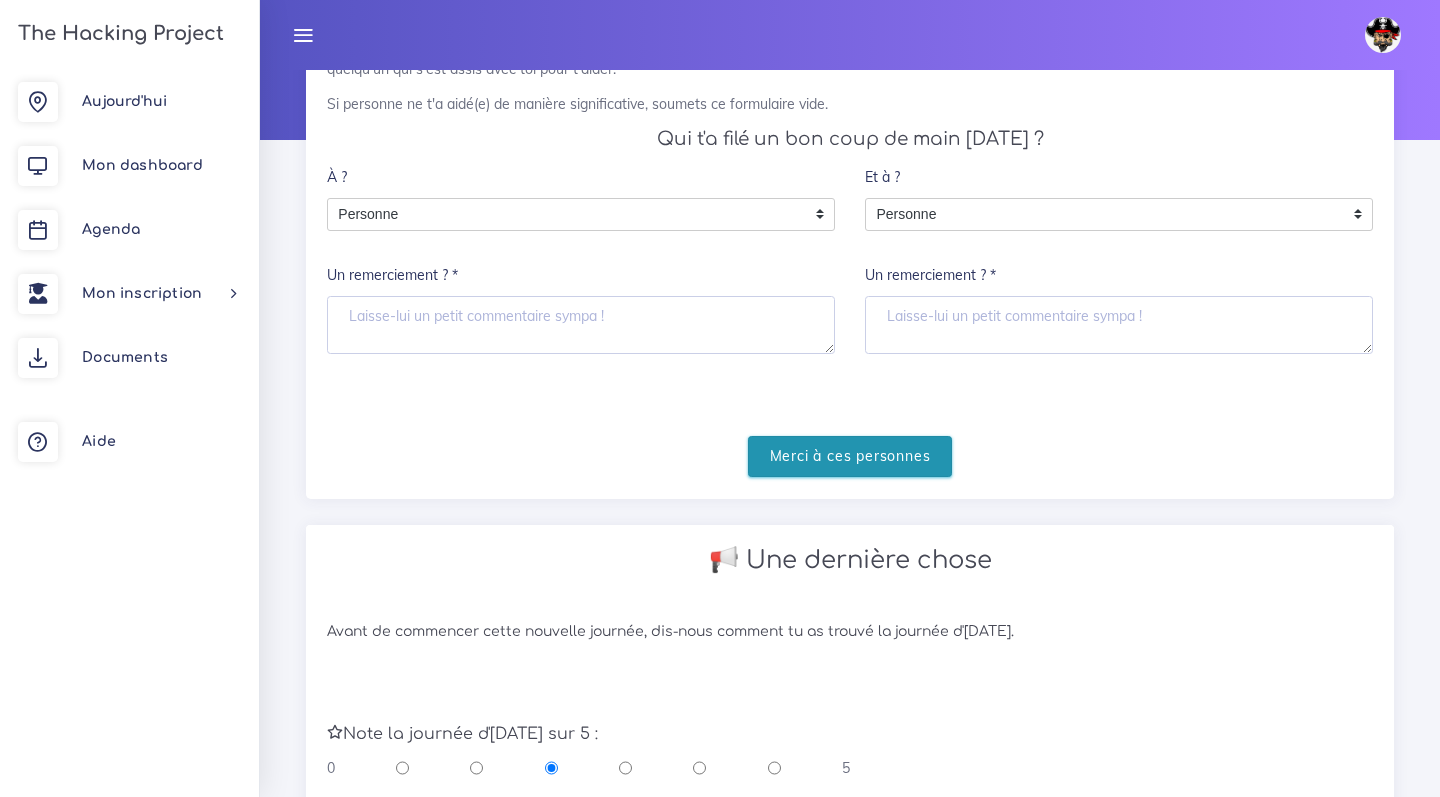 click on "Merci à ces personnes" at bounding box center (850, 456) 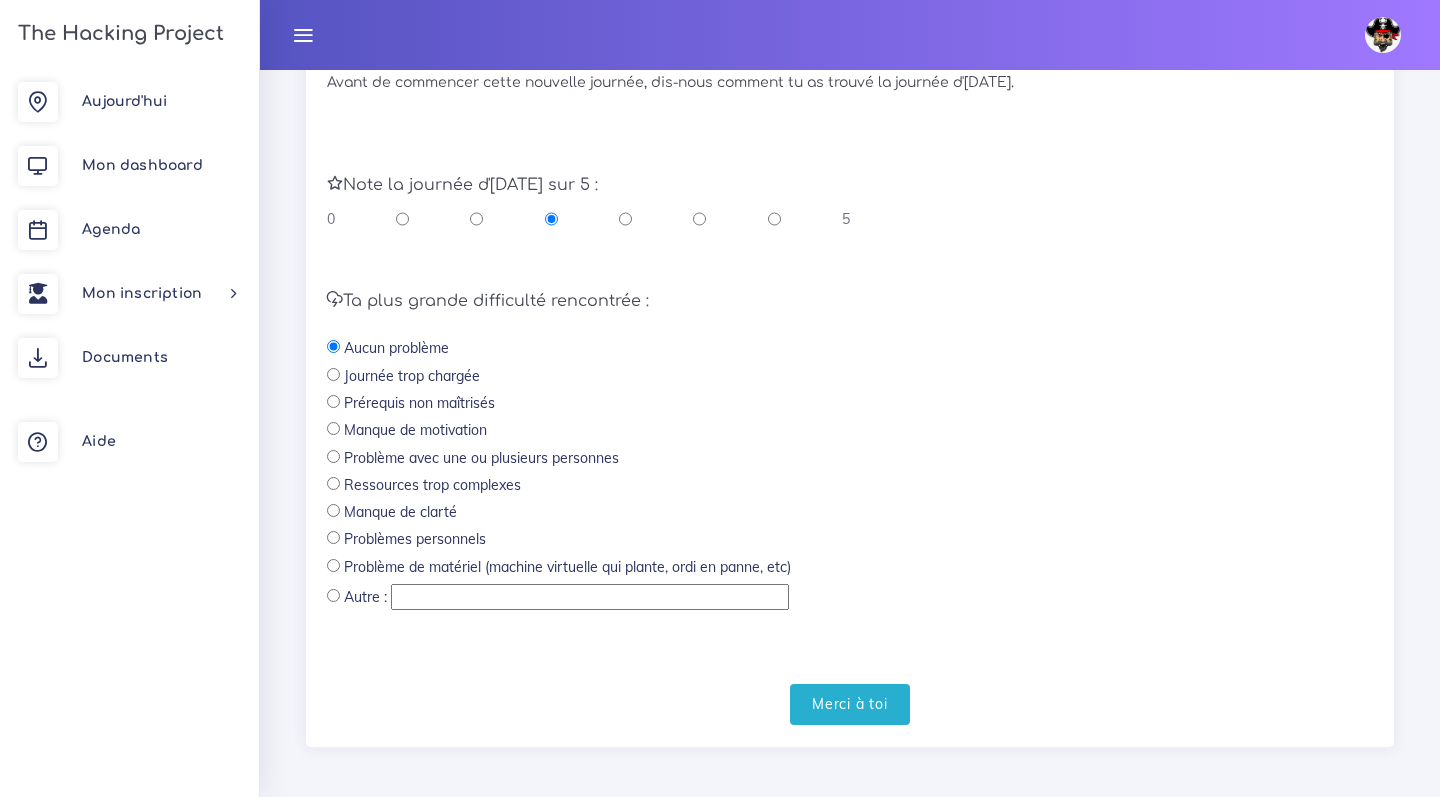 scroll, scrollTop: 508, scrollLeft: 0, axis: vertical 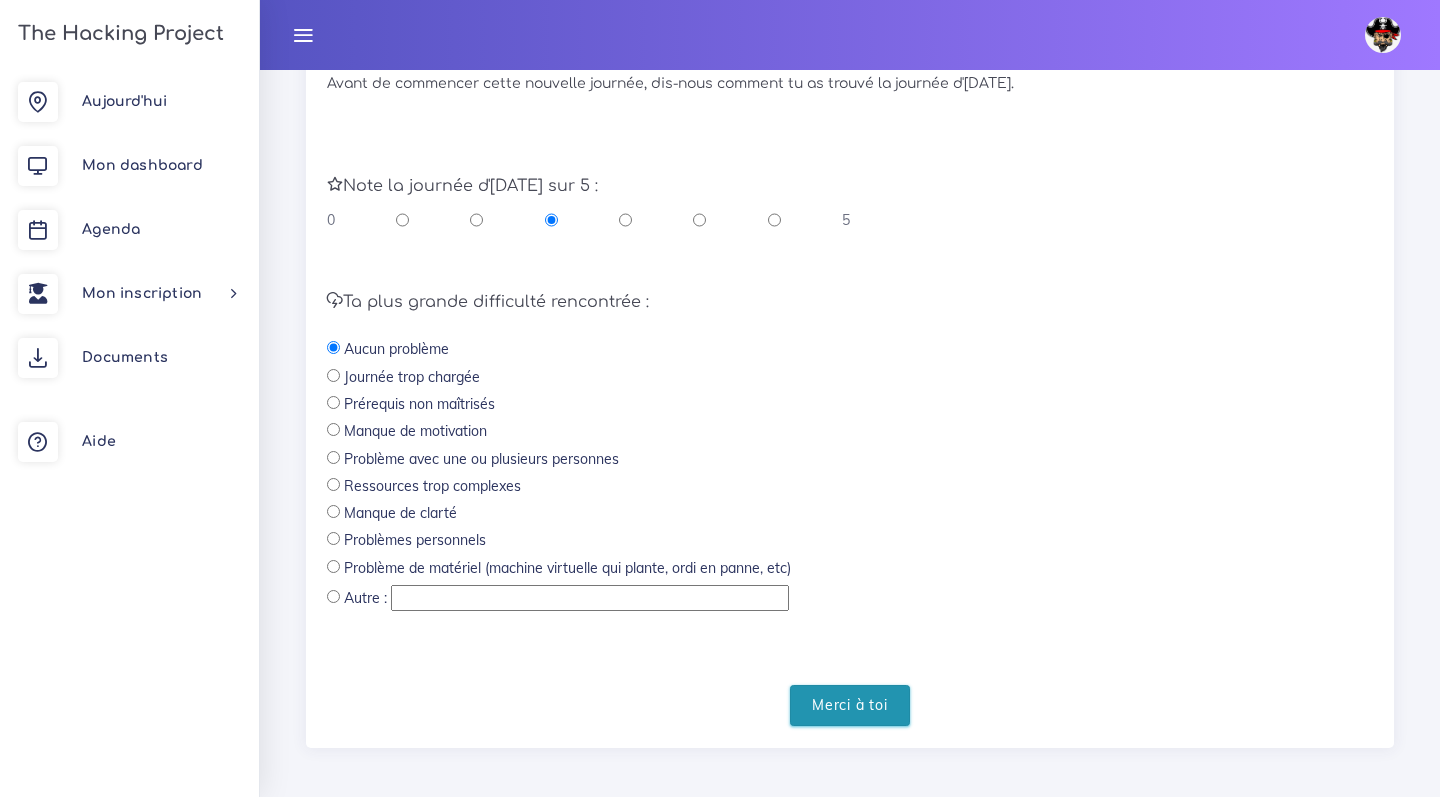 click on "Merci à toi" at bounding box center [850, 705] 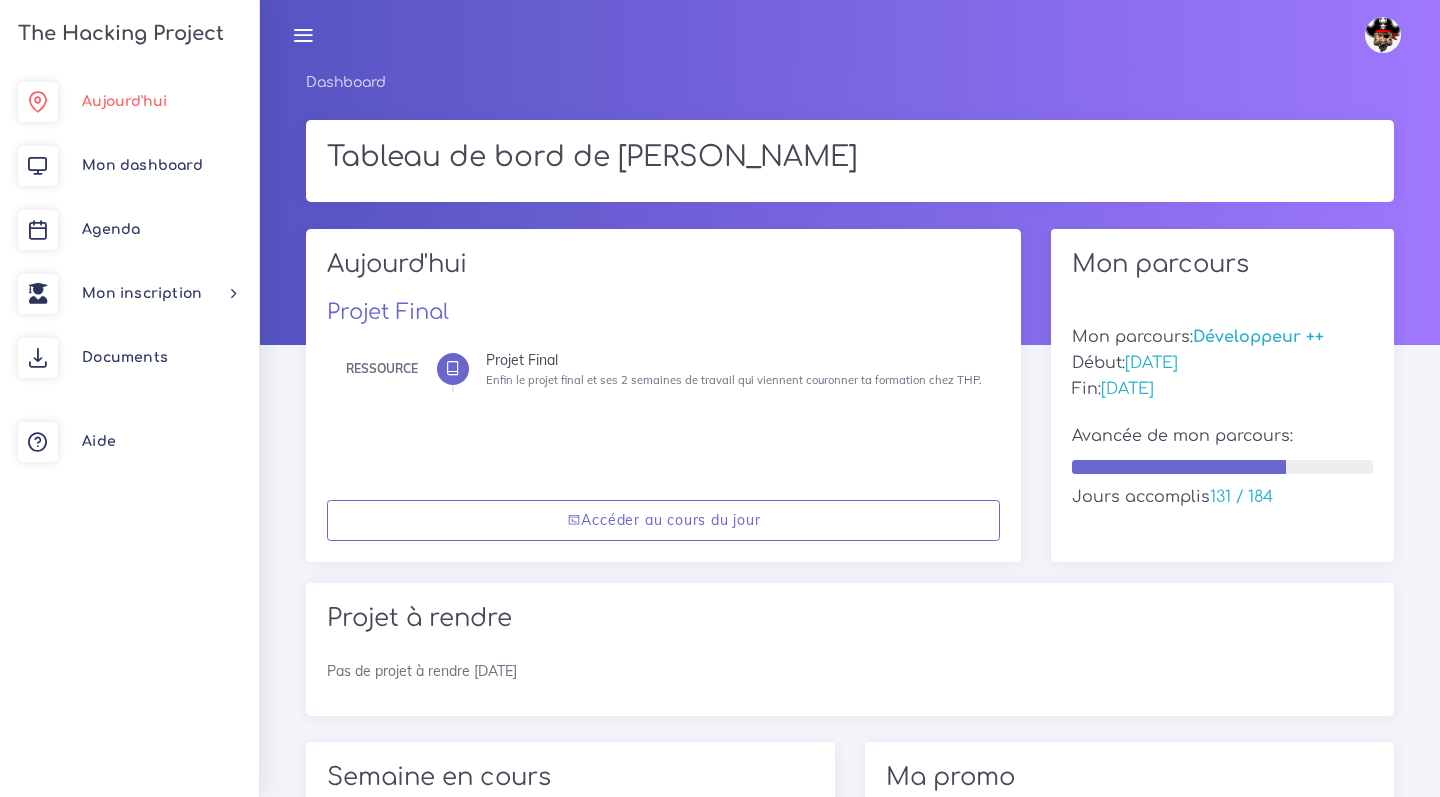 scroll, scrollTop: 0, scrollLeft: 0, axis: both 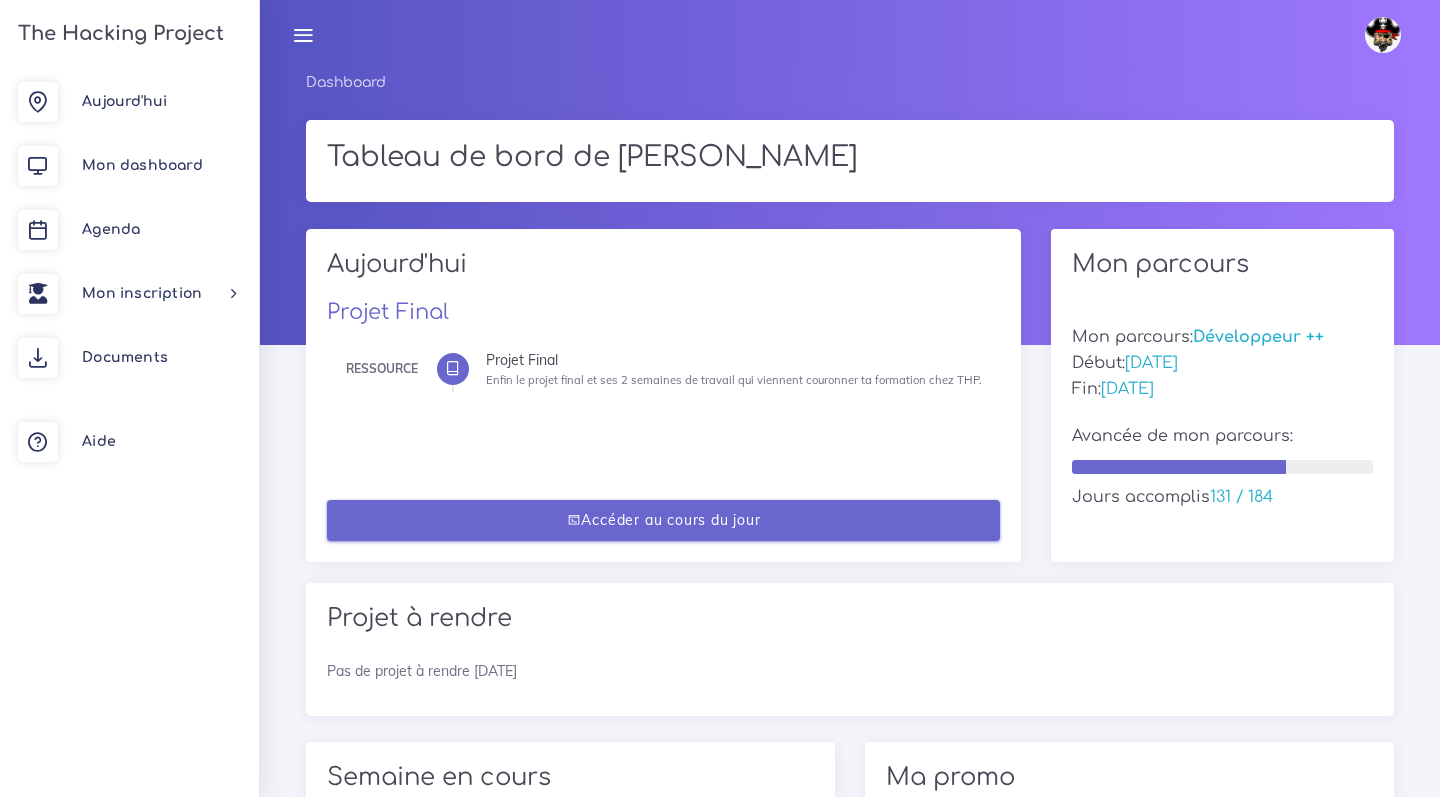 click on "Accéder au cours du jour" at bounding box center (664, 520) 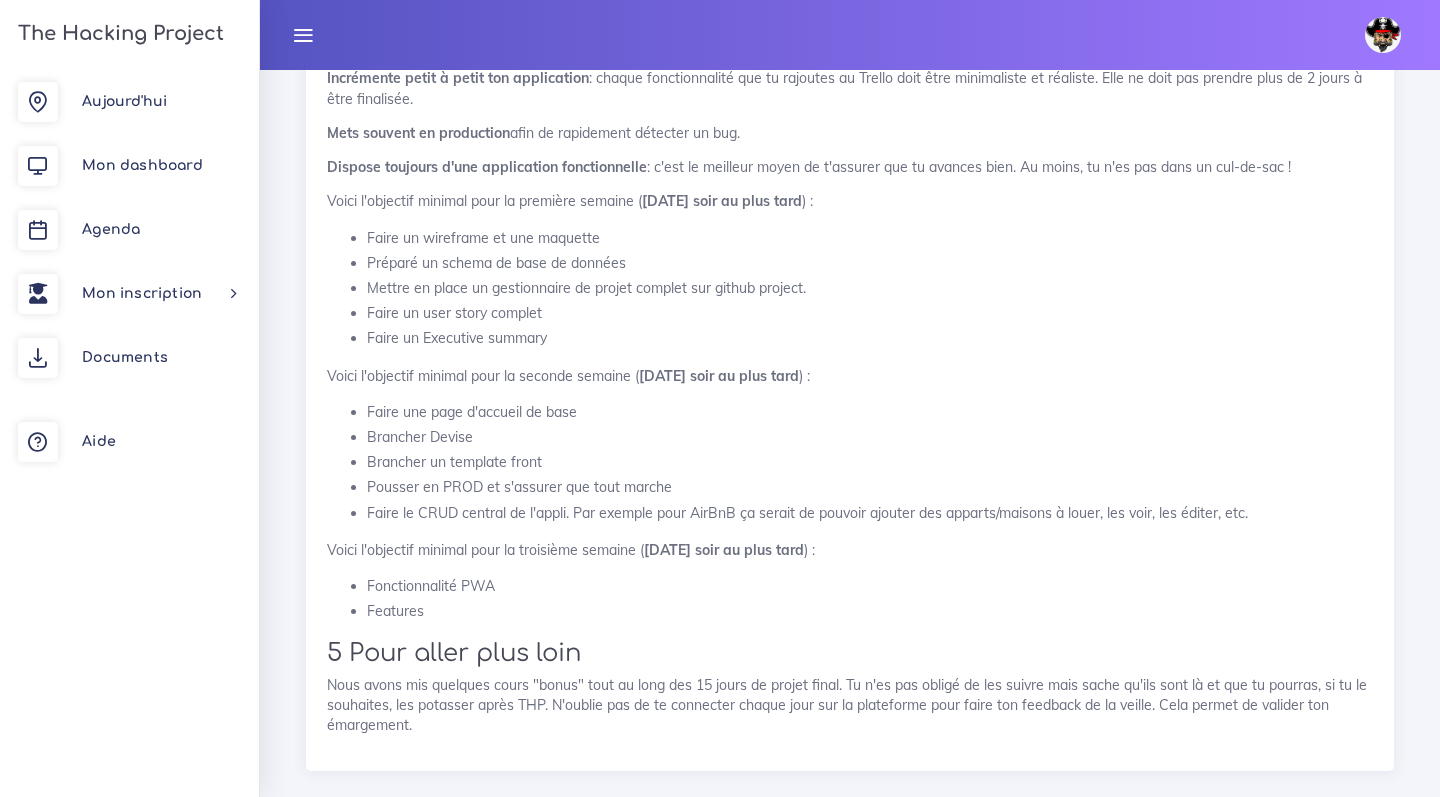 scroll, scrollTop: 5083, scrollLeft: 0, axis: vertical 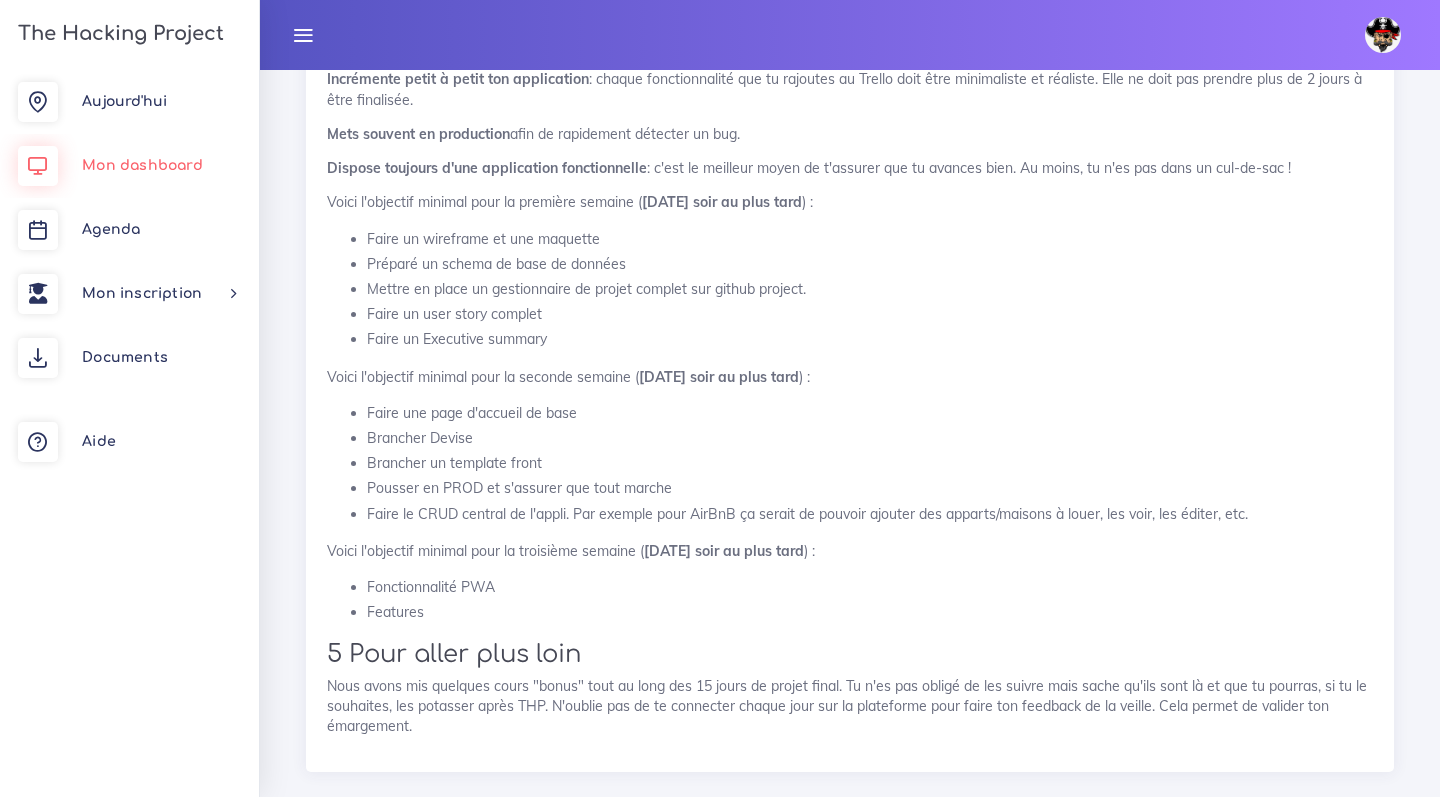 click on "Mon dashboard" at bounding box center (142, 165) 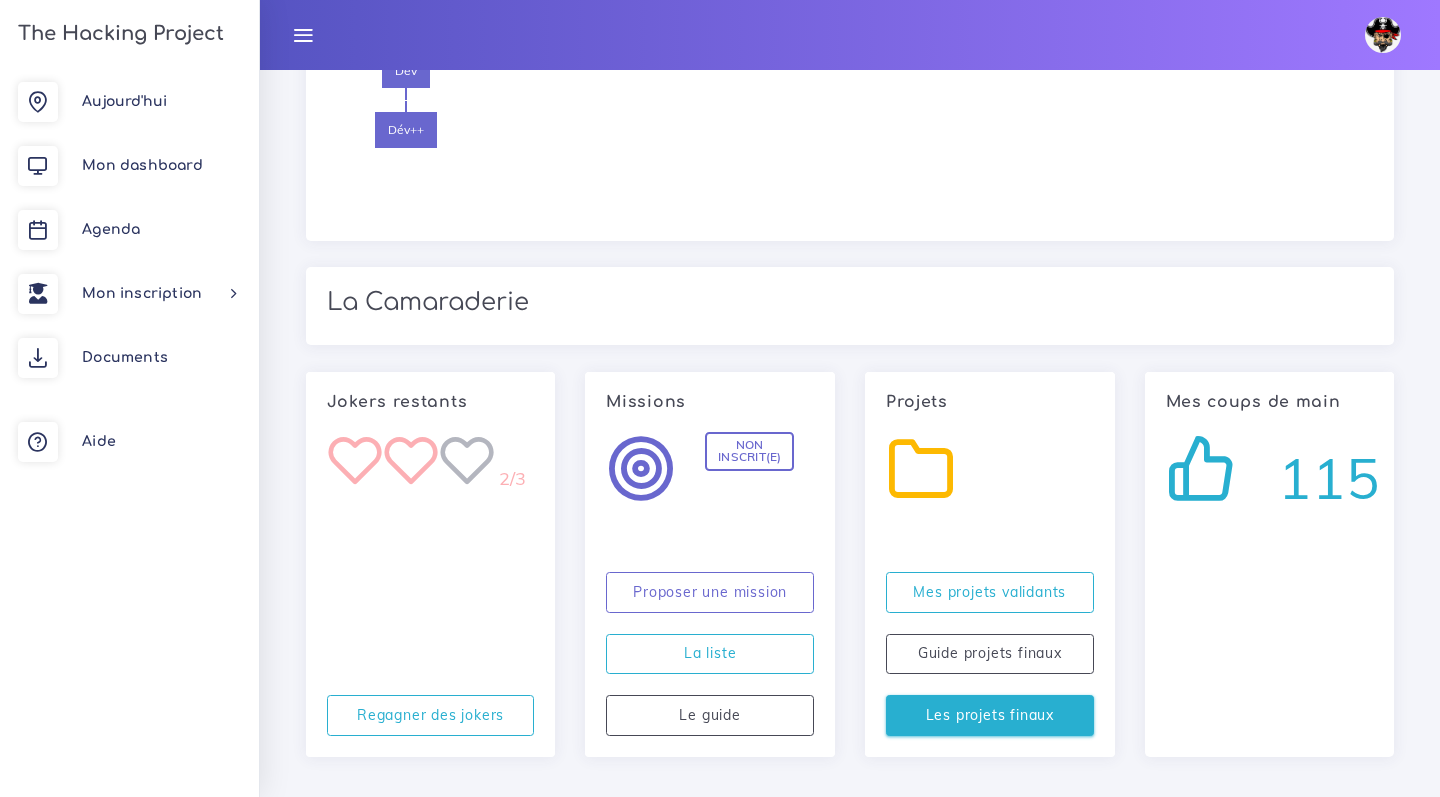 scroll, scrollTop: 1560, scrollLeft: 0, axis: vertical 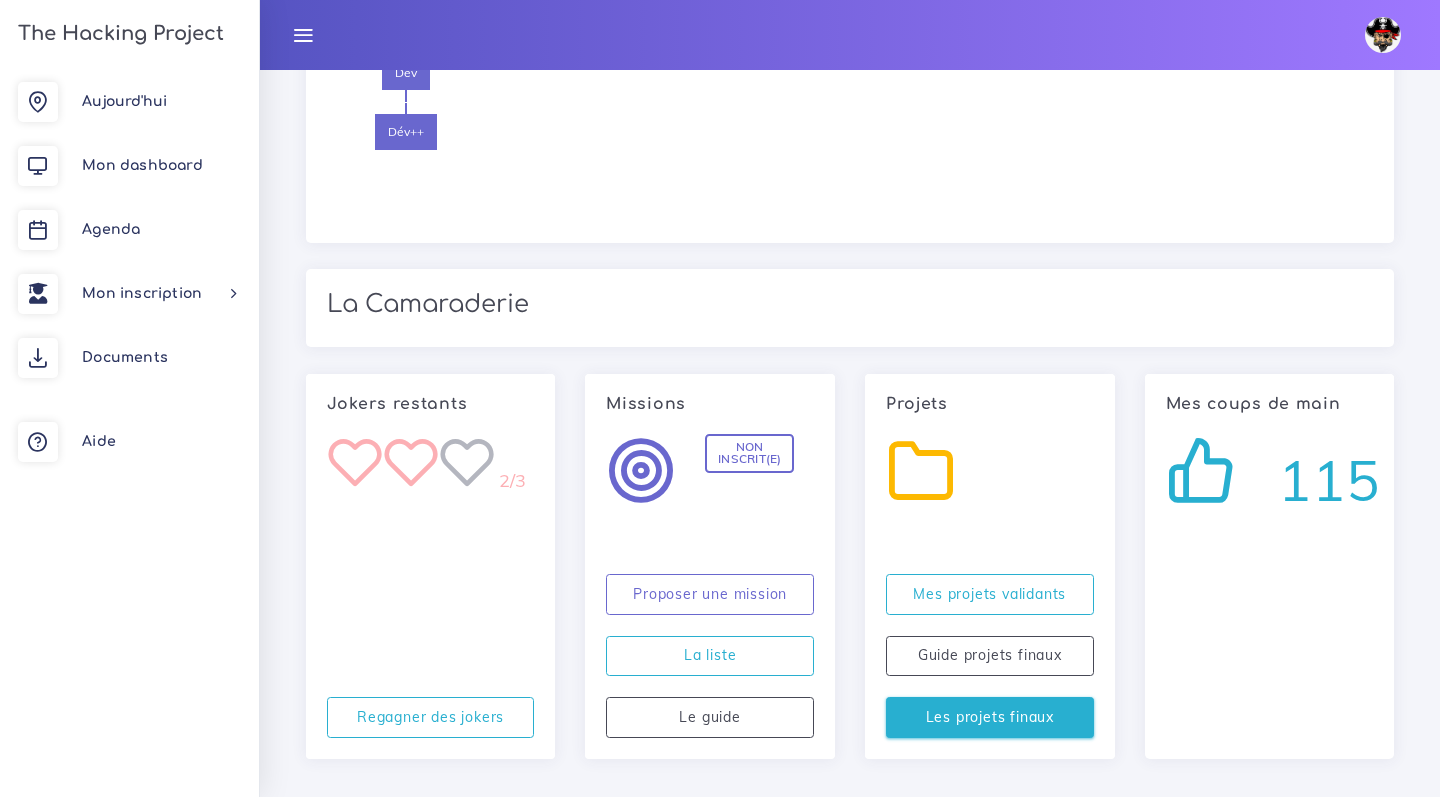 click on "Les projets finaux" at bounding box center [990, 717] 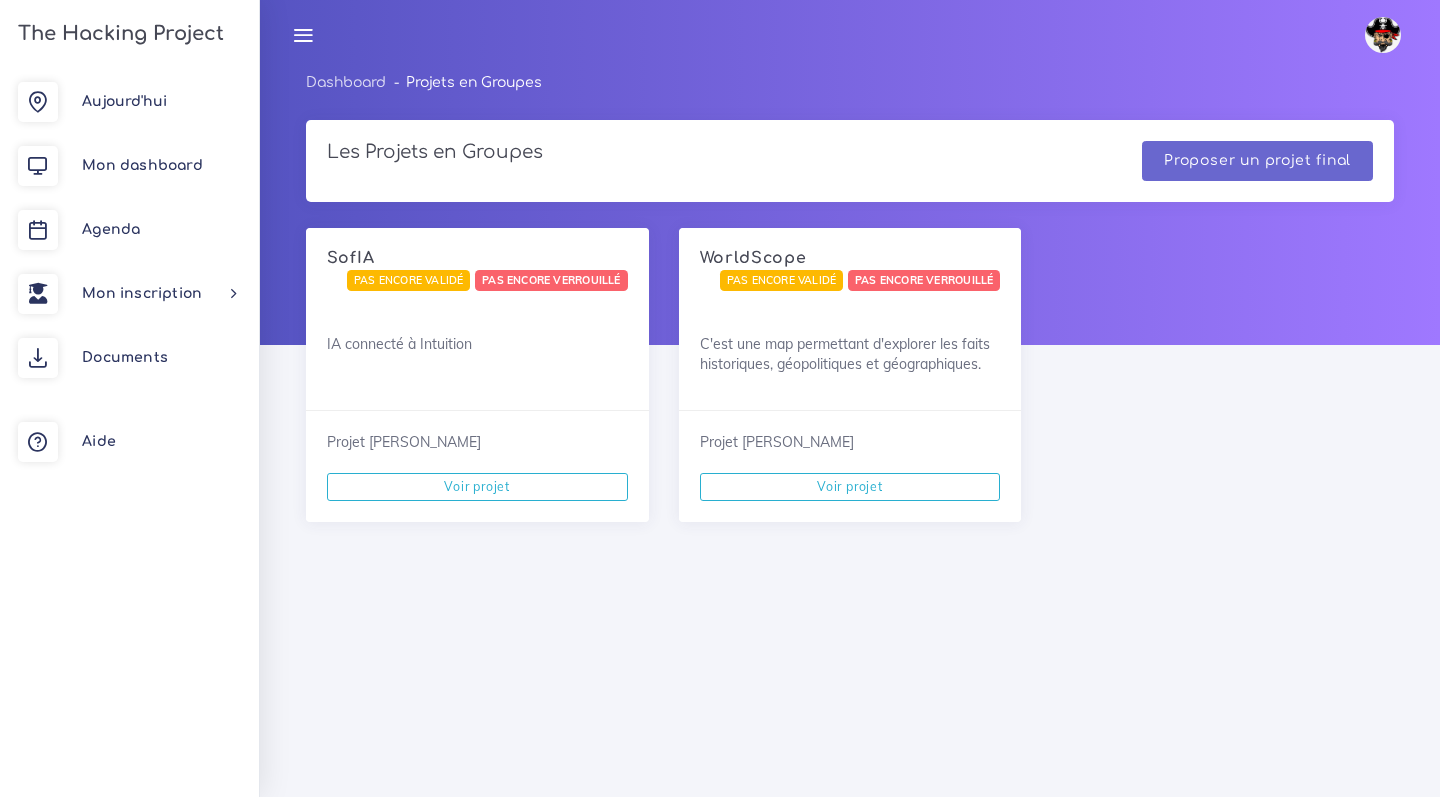 scroll, scrollTop: 0, scrollLeft: 0, axis: both 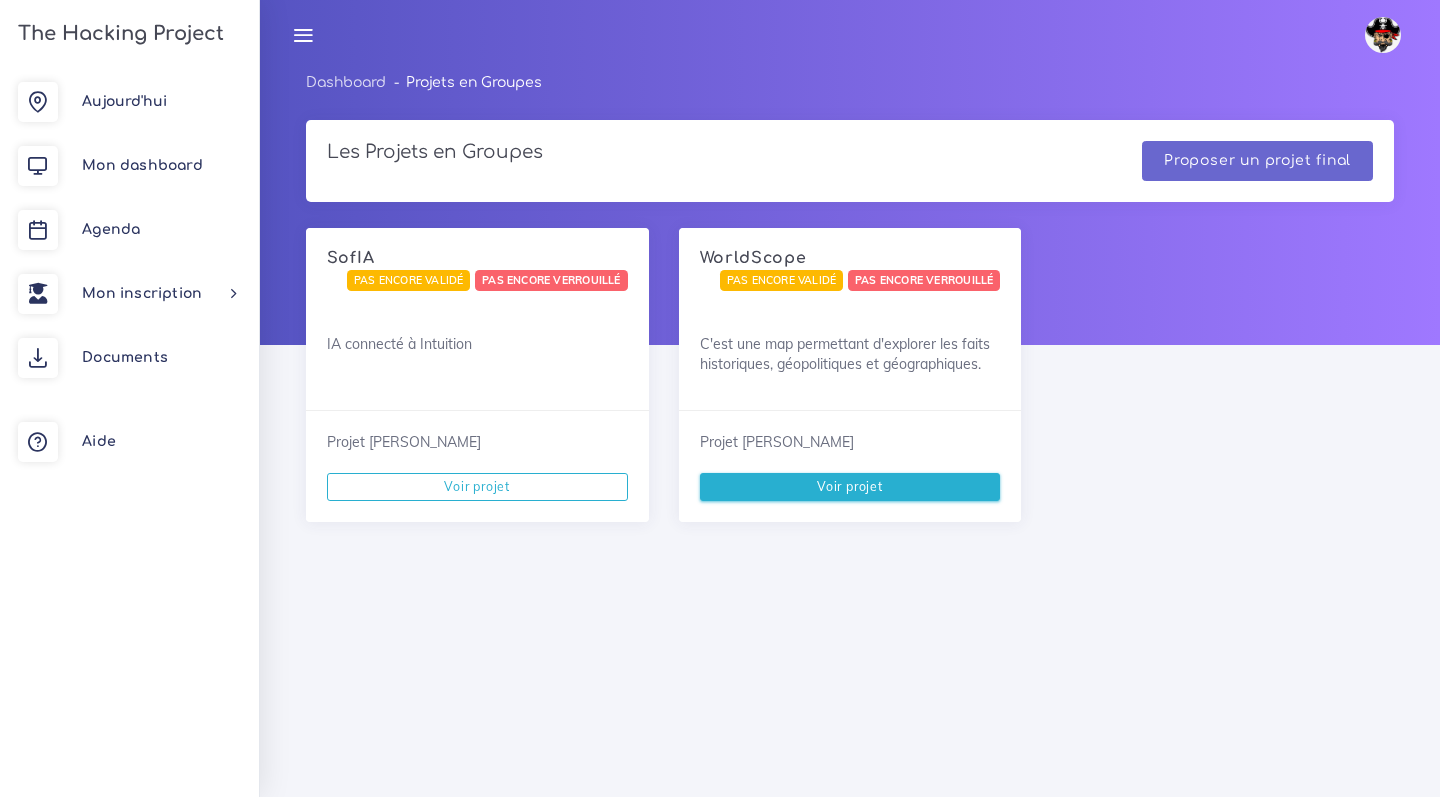 click on "Voir projet" at bounding box center (850, 487) 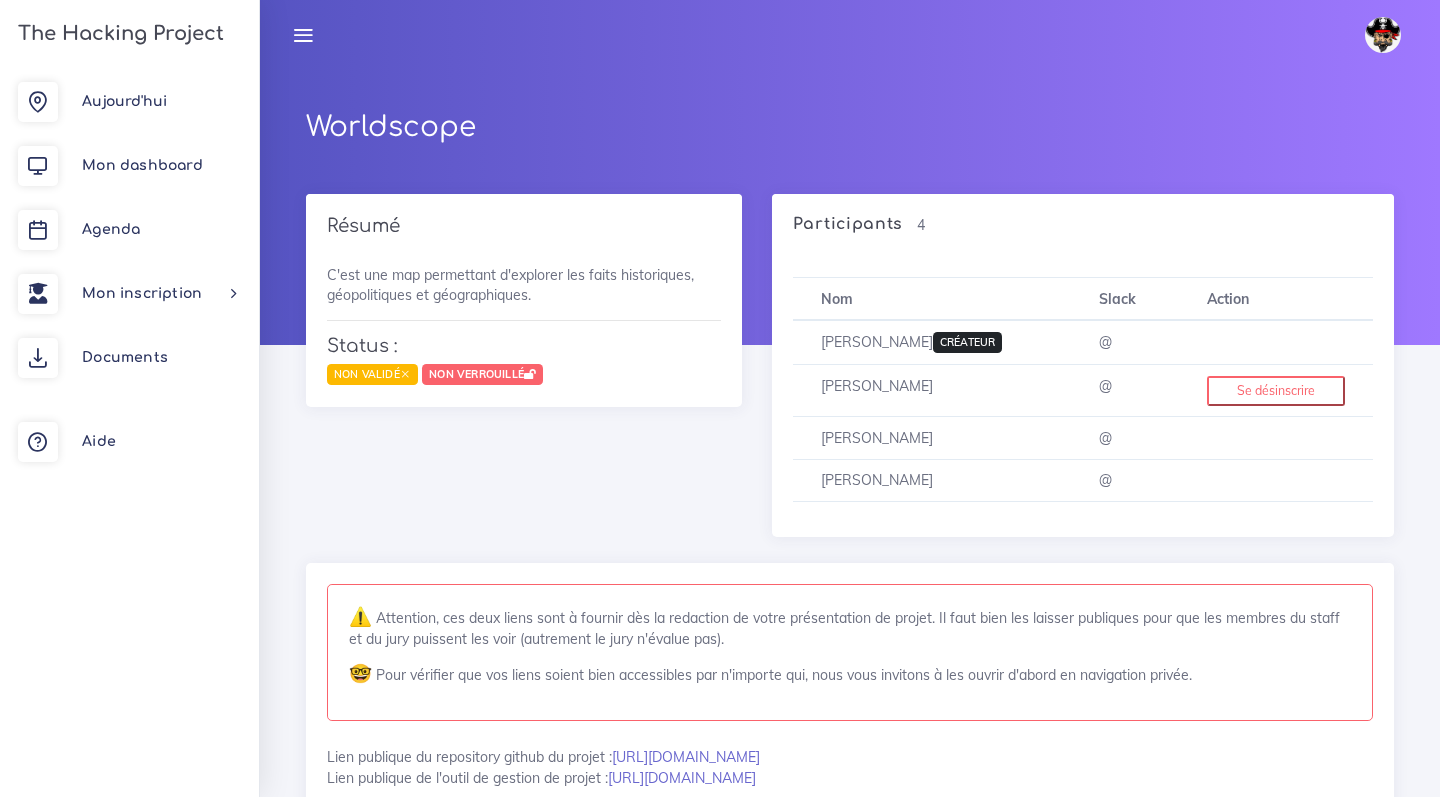 scroll, scrollTop: 0, scrollLeft: 0, axis: both 